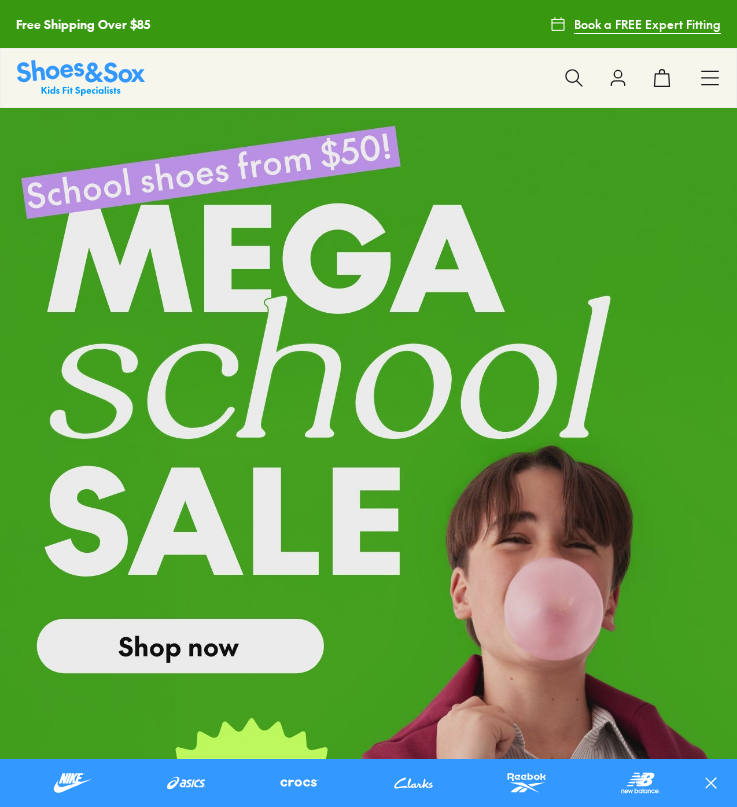 scroll, scrollTop: 0, scrollLeft: 0, axis: both 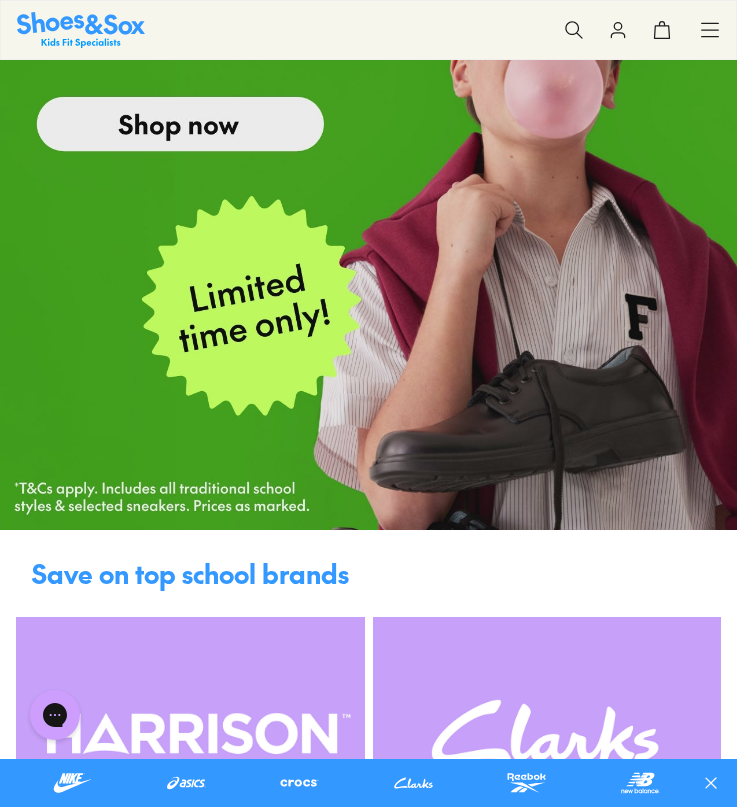 click 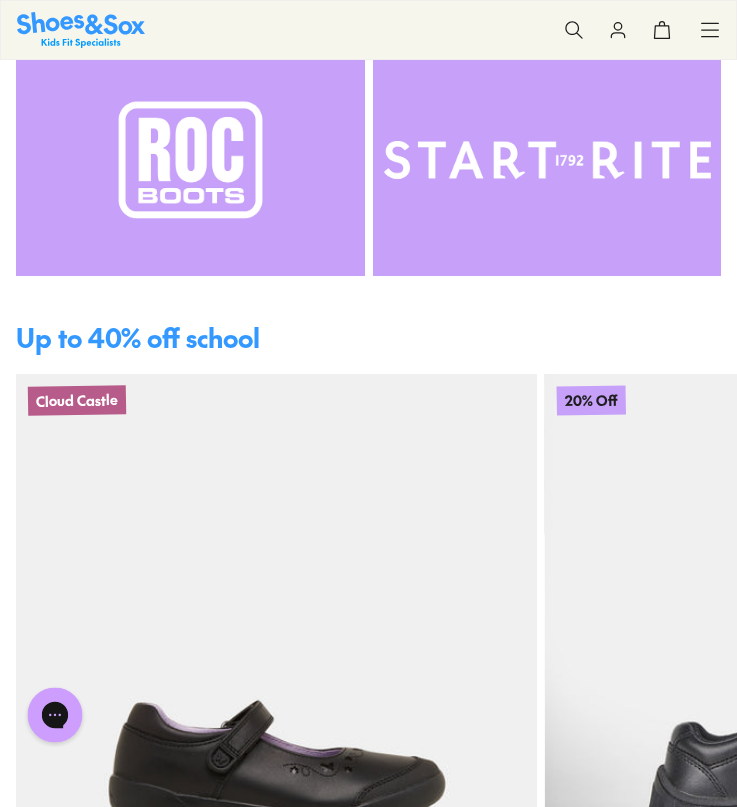 click at bounding box center (55, 715) 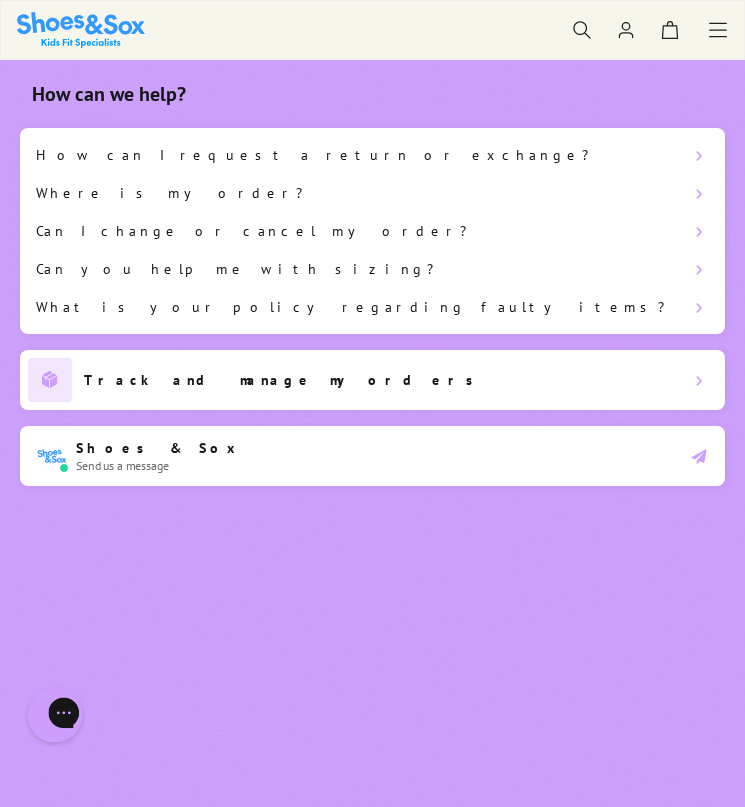 scroll, scrollTop: 0, scrollLeft: 0, axis: both 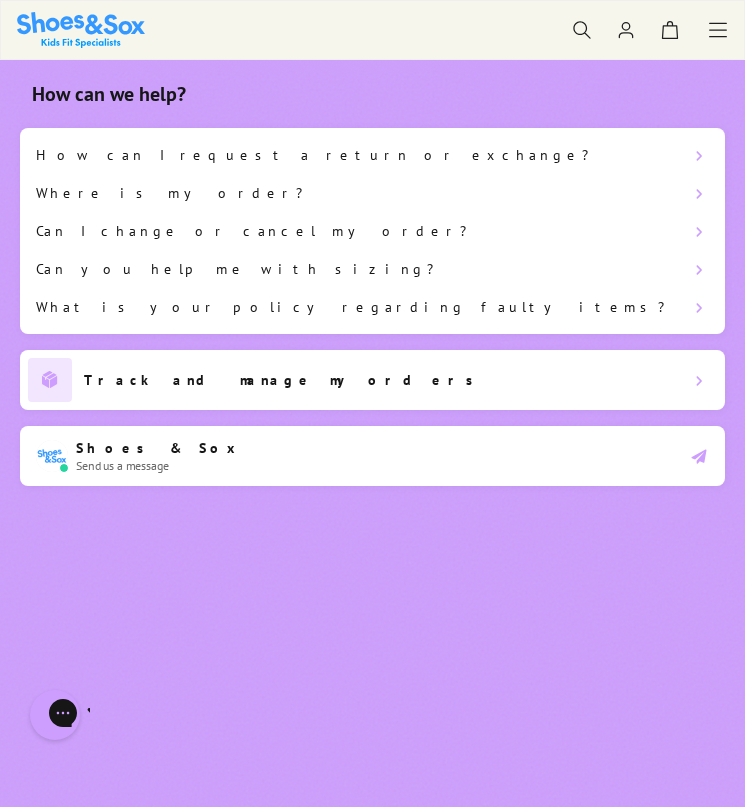 click on "Shoes & Sox Send us a message" at bounding box center [372, 456] 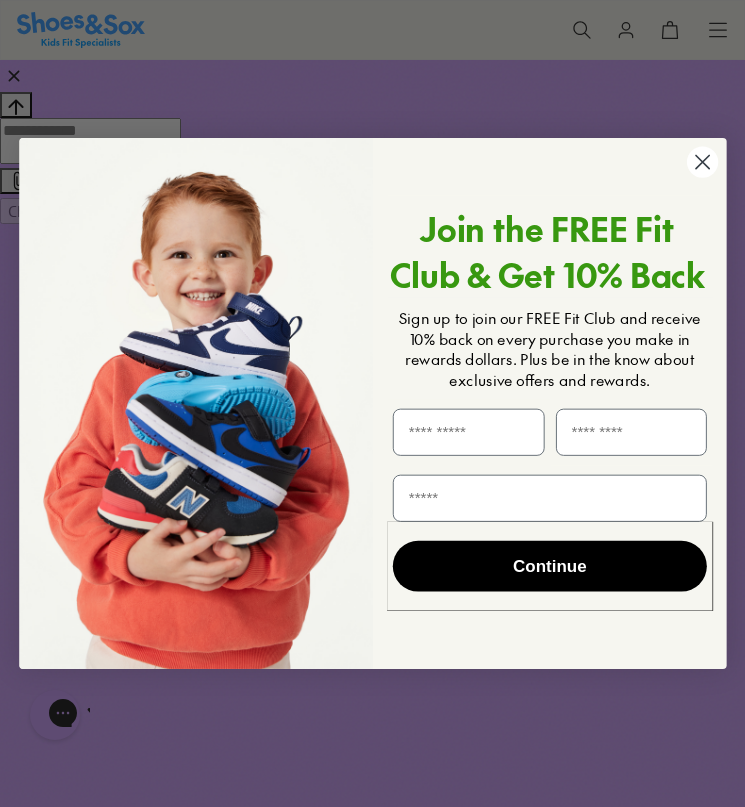click 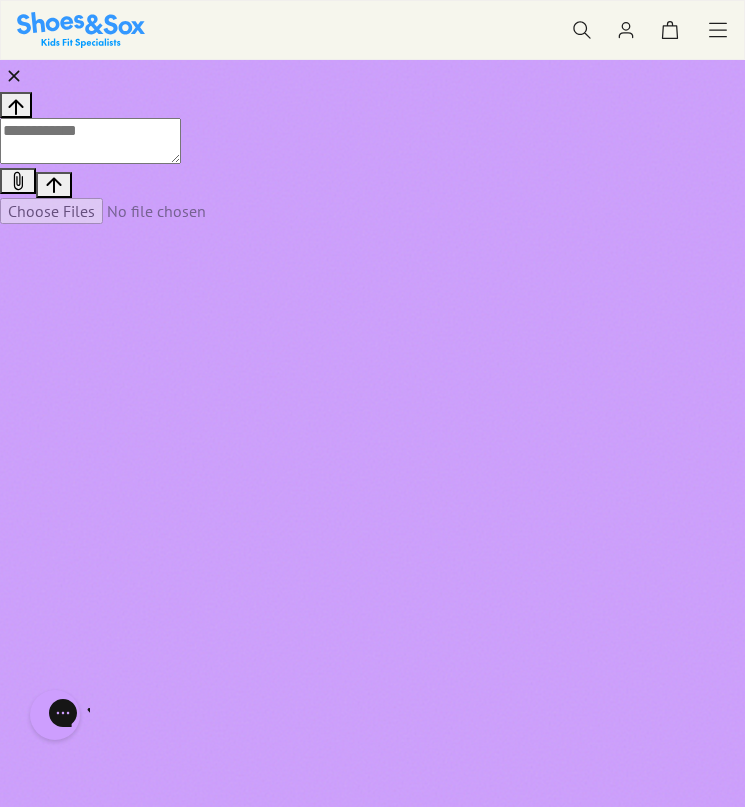 click at bounding box center (90, 141) 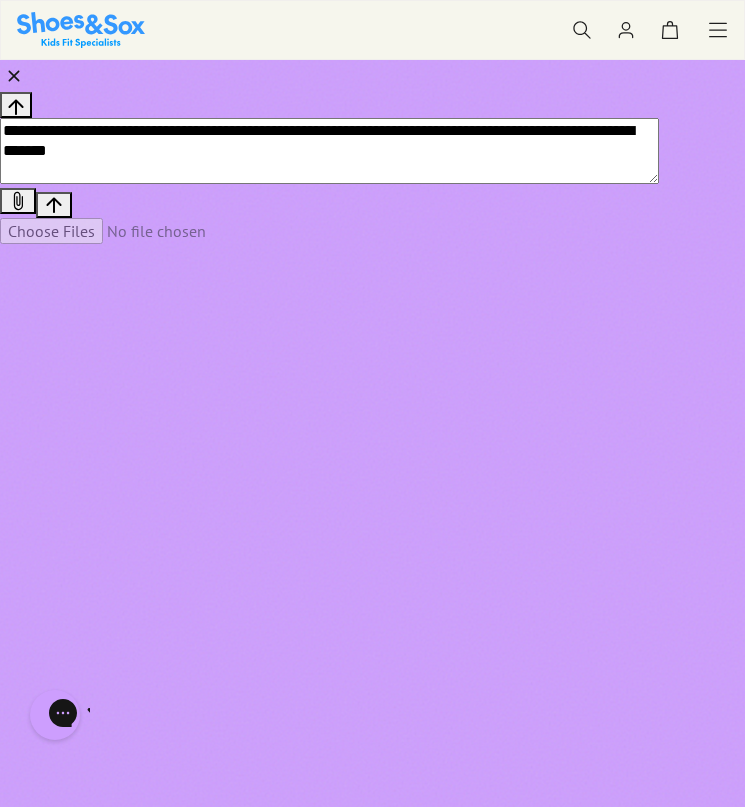 type on "**********" 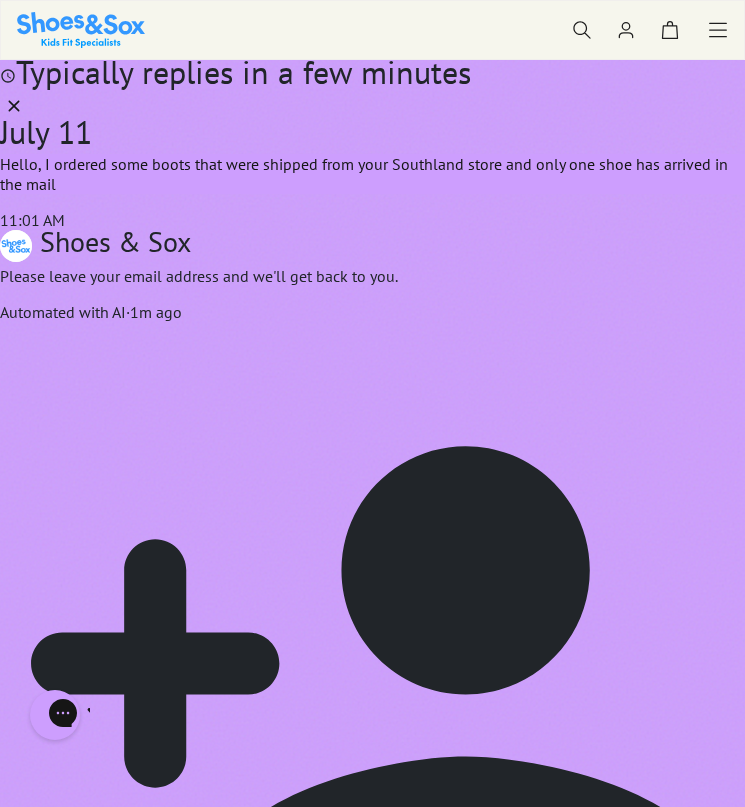 click on "A support agent is joining the chat" at bounding box center (372, 885) 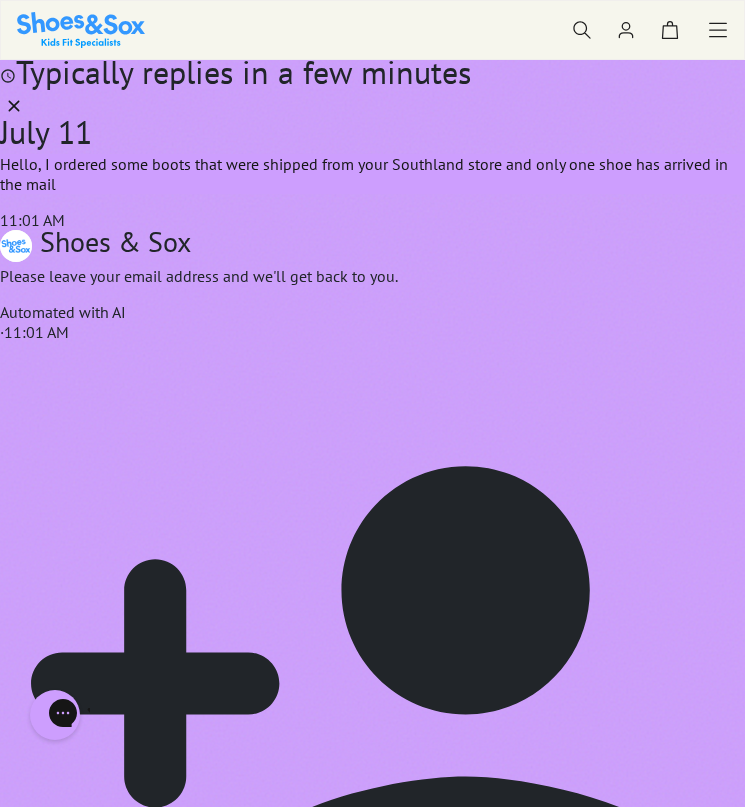 type on "**********" 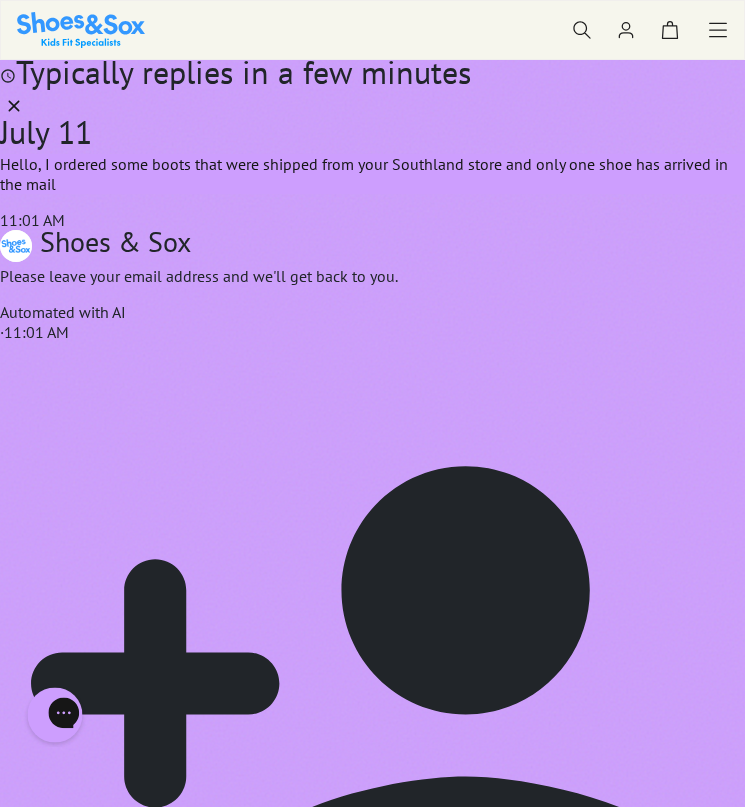 click 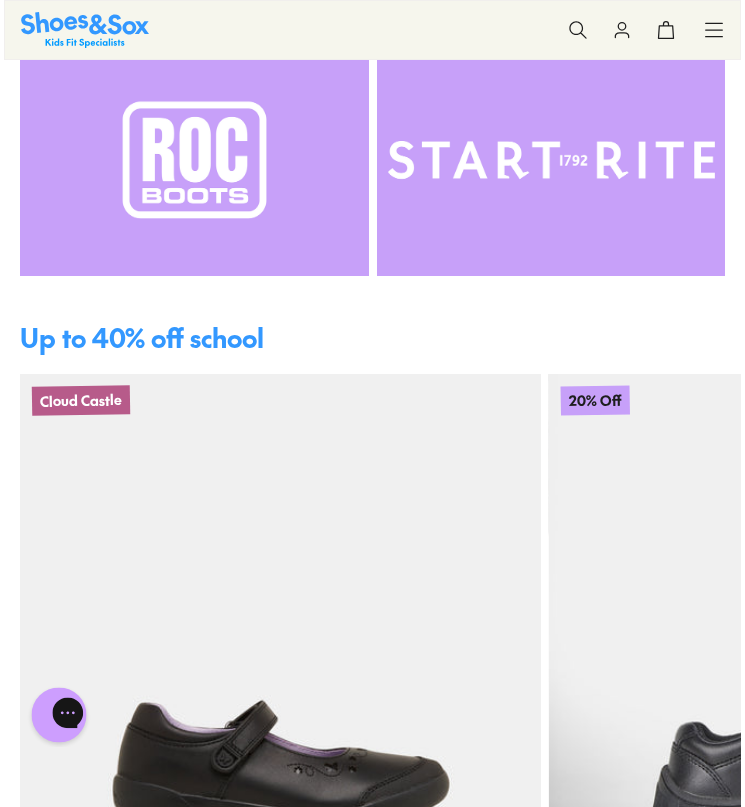 click 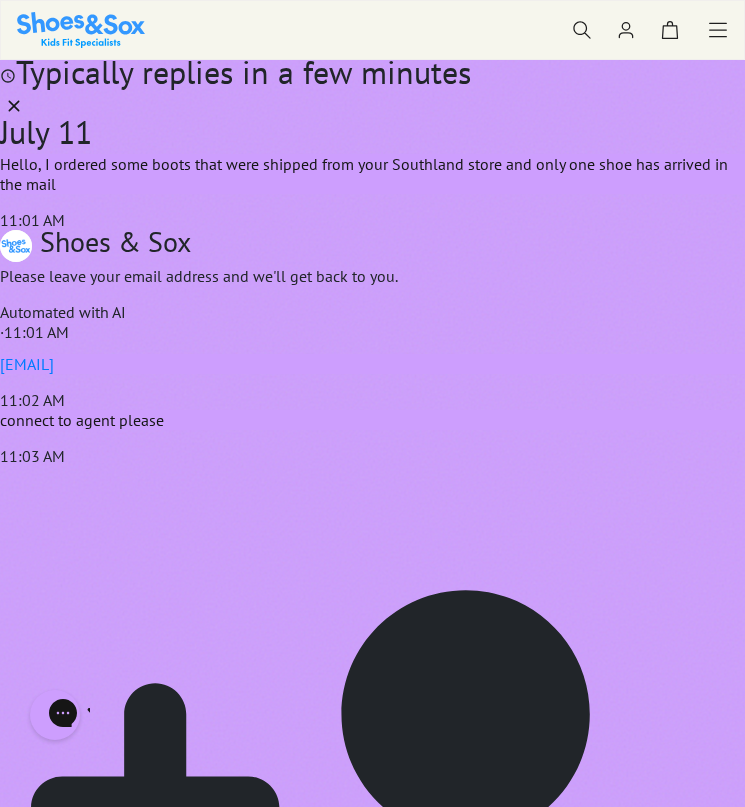 scroll, scrollTop: 271, scrollLeft: 0, axis: vertical 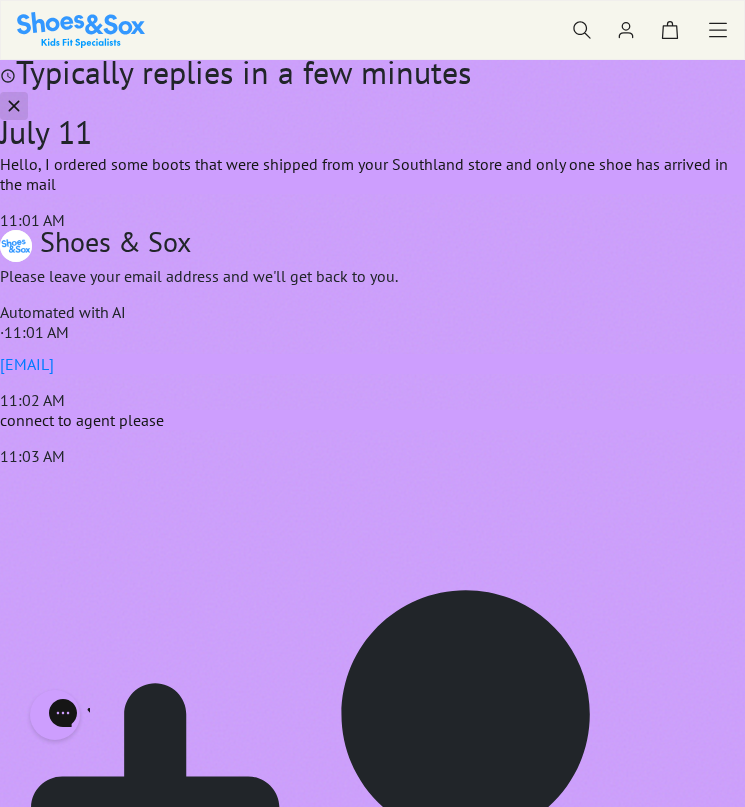 click 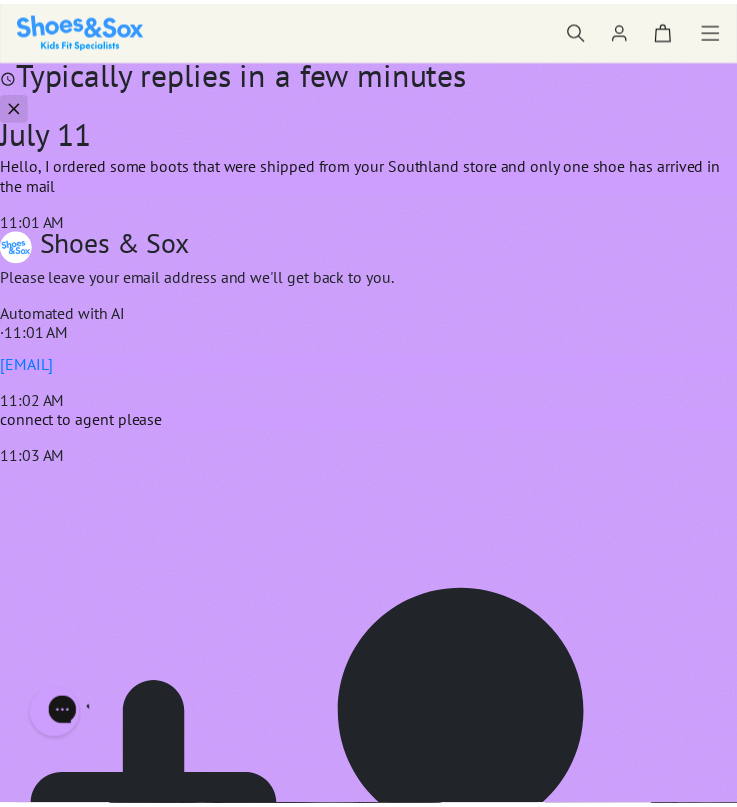 scroll, scrollTop: 1336, scrollLeft: 0, axis: vertical 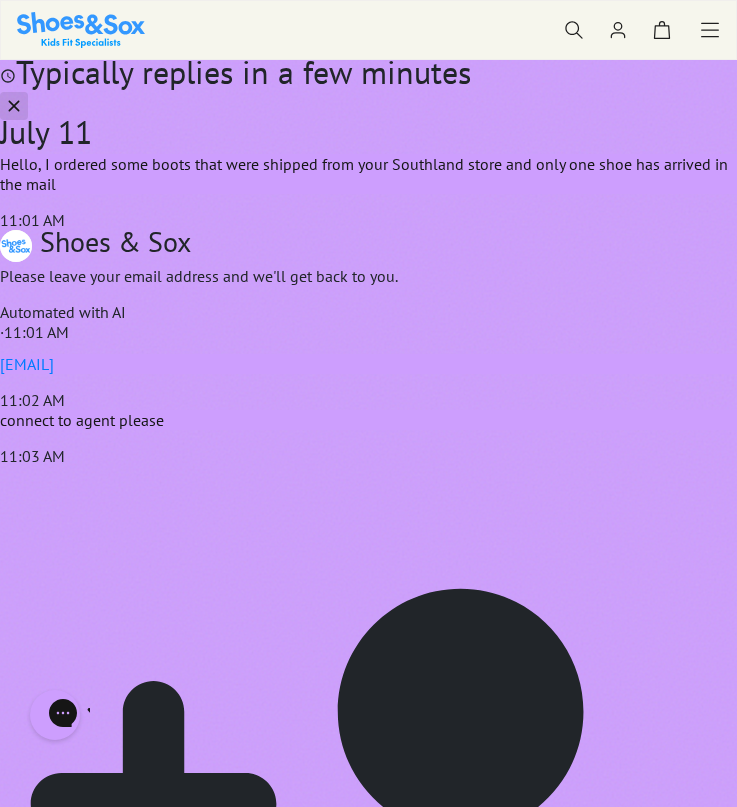 click on "Sale
Sale
Shop All
Mega School Sale
Up to 40% off Sale
25% Off Waterbottles
$5 Toys
Shop All Sale
Girls
Girls
Shop All
Sneakers
School
Sports" at bounding box center (368, 30) 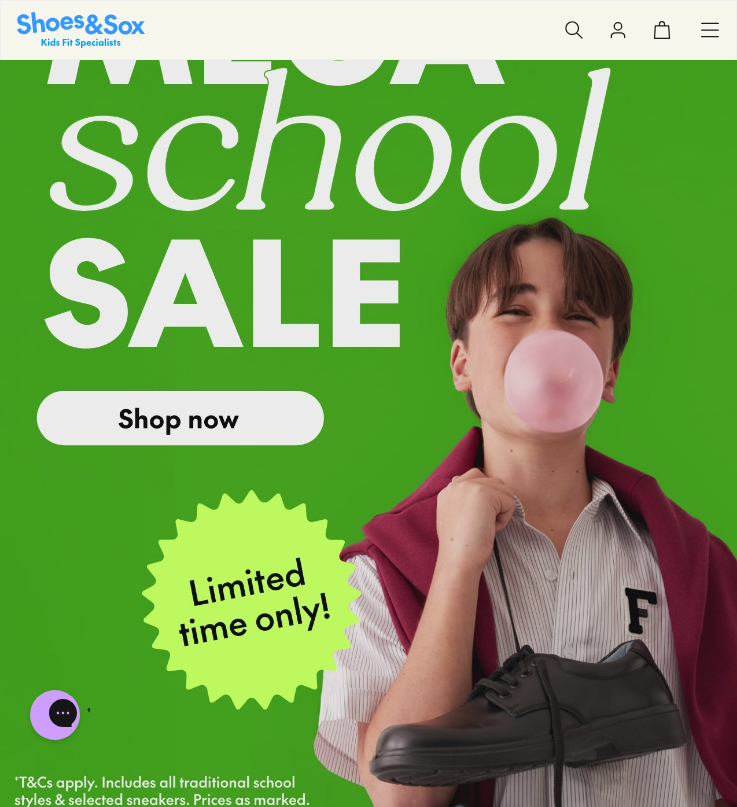 scroll, scrollTop: 0, scrollLeft: 0, axis: both 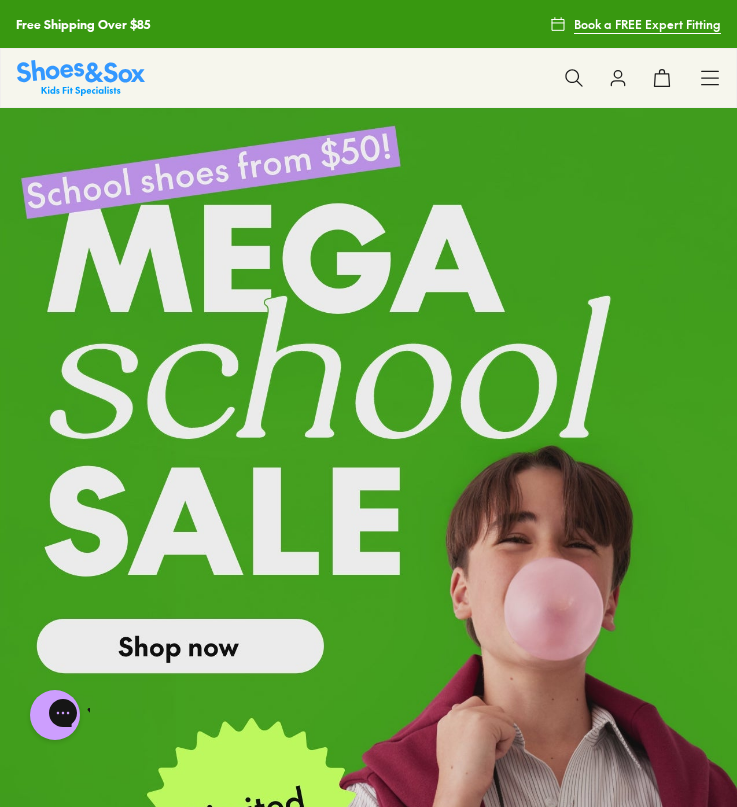 click at bounding box center [81, 77] 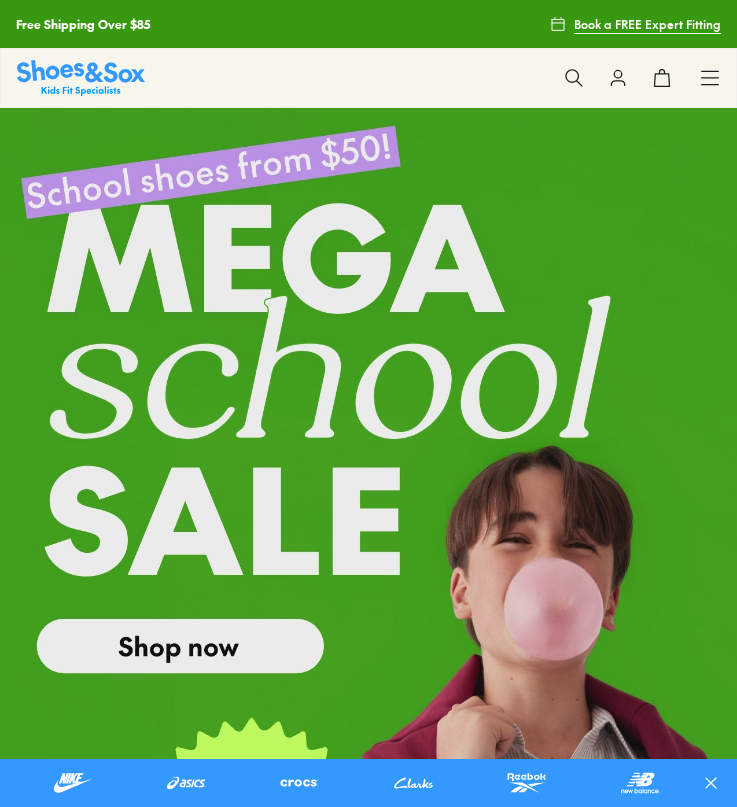 scroll, scrollTop: 0, scrollLeft: 0, axis: both 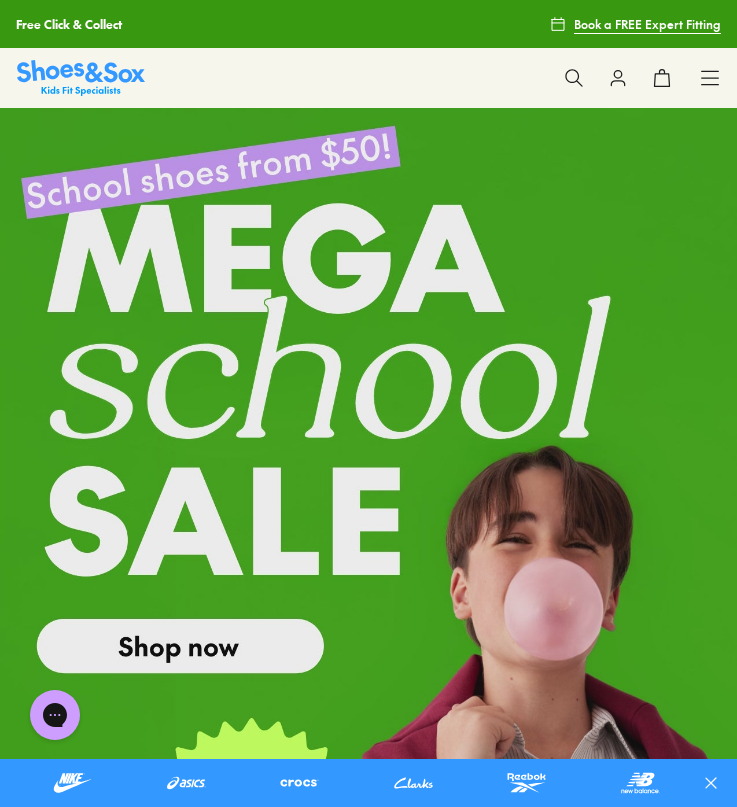 click 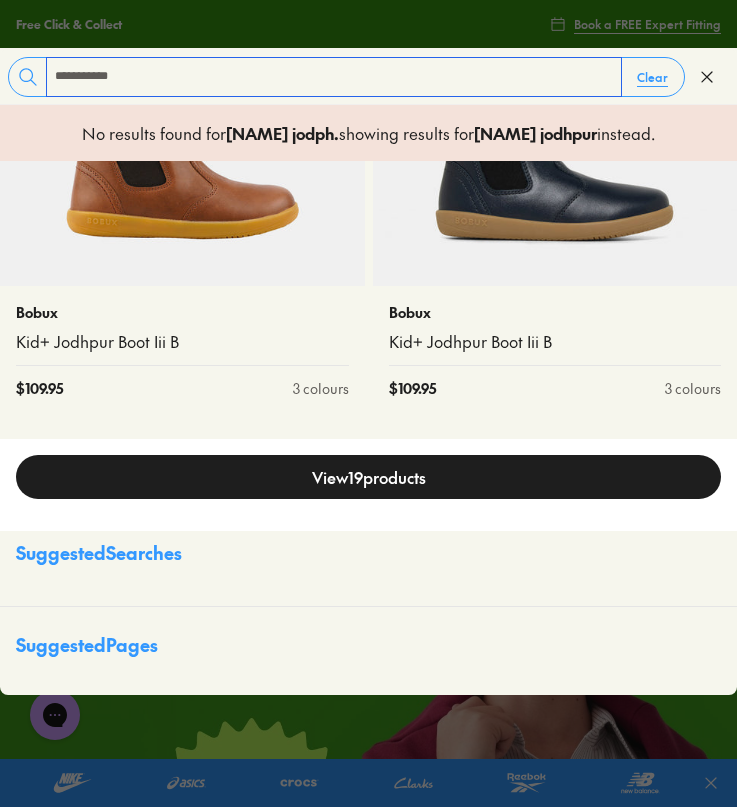 scroll, scrollTop: 820, scrollLeft: 0, axis: vertical 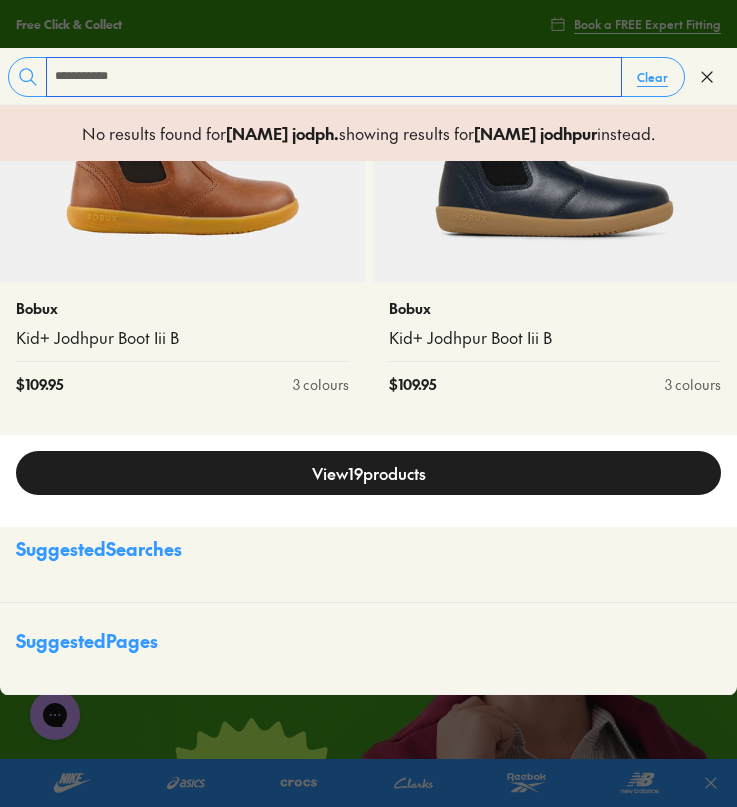 type on "**********" 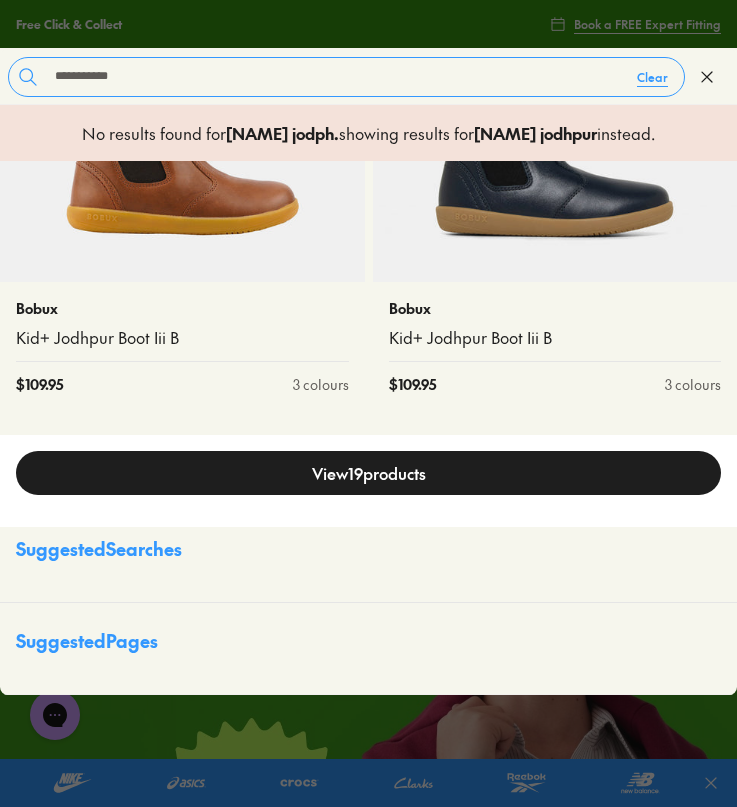 click on "View  19  products" at bounding box center [368, 473] 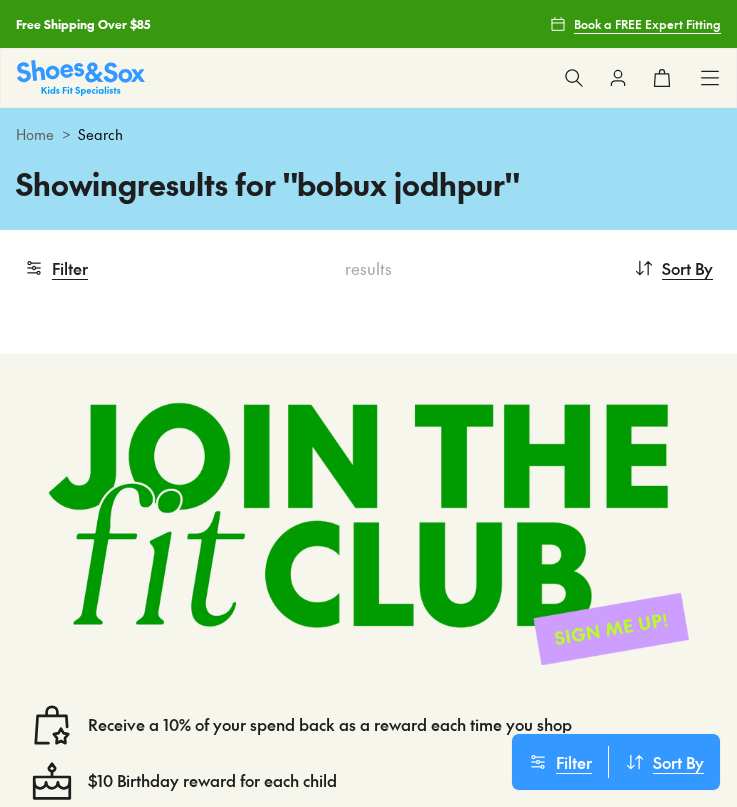 scroll, scrollTop: 0, scrollLeft: 0, axis: both 